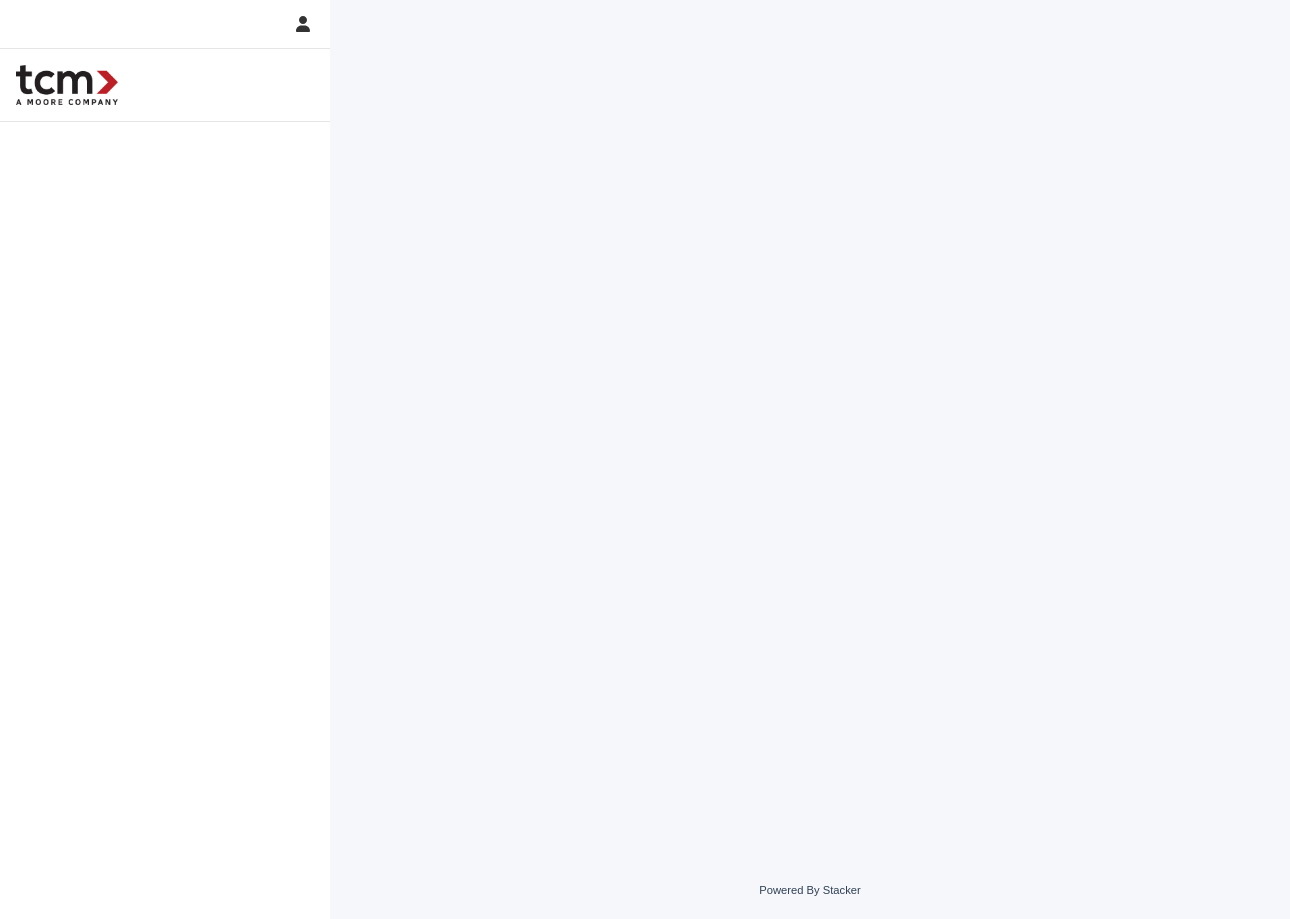scroll, scrollTop: 0, scrollLeft: 0, axis: both 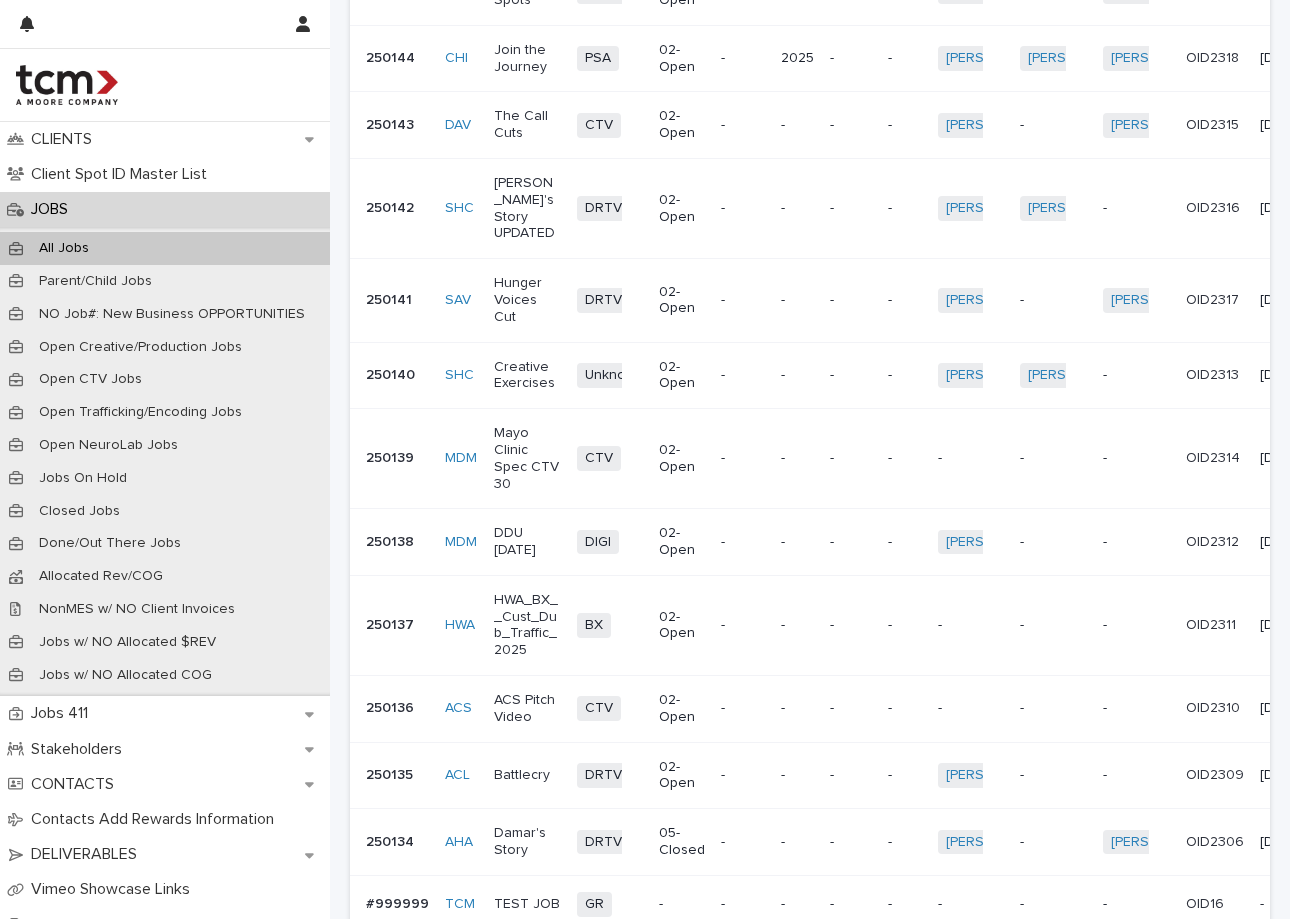 click on "Next" at bounding box center [1215, 963] 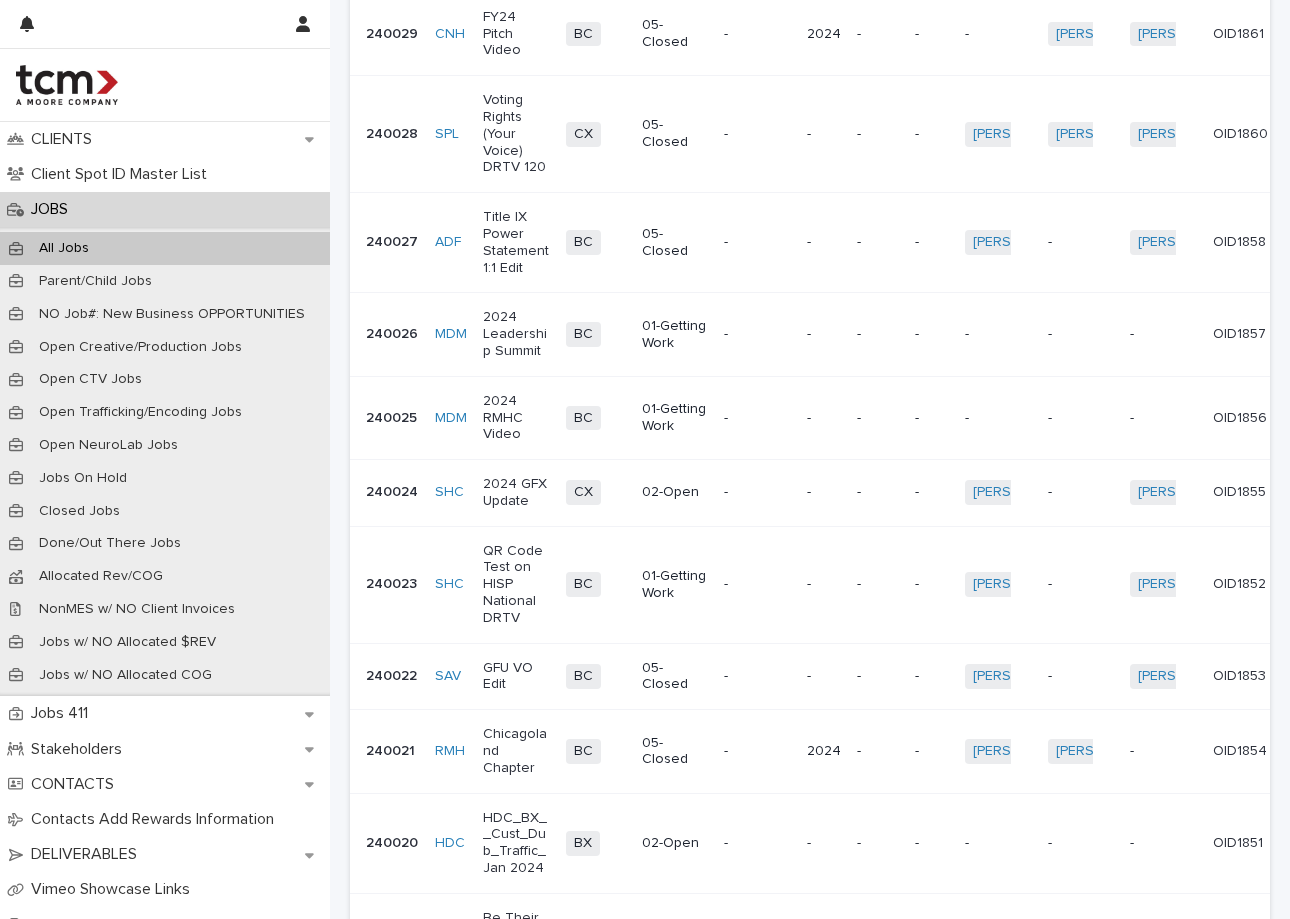 click on "Chicagoland Chapter" at bounding box center (516, 751) 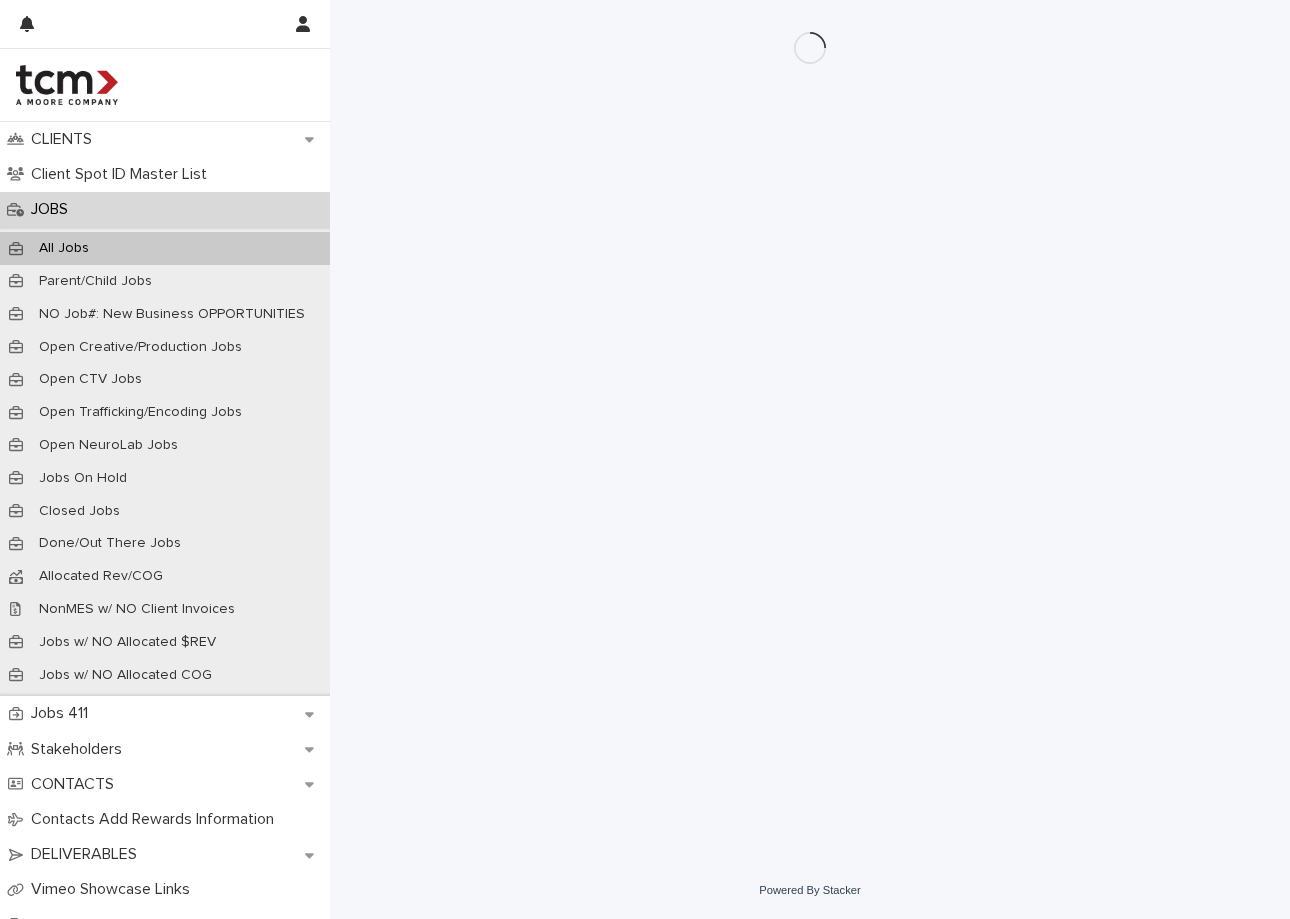 scroll, scrollTop: 0, scrollLeft: 0, axis: both 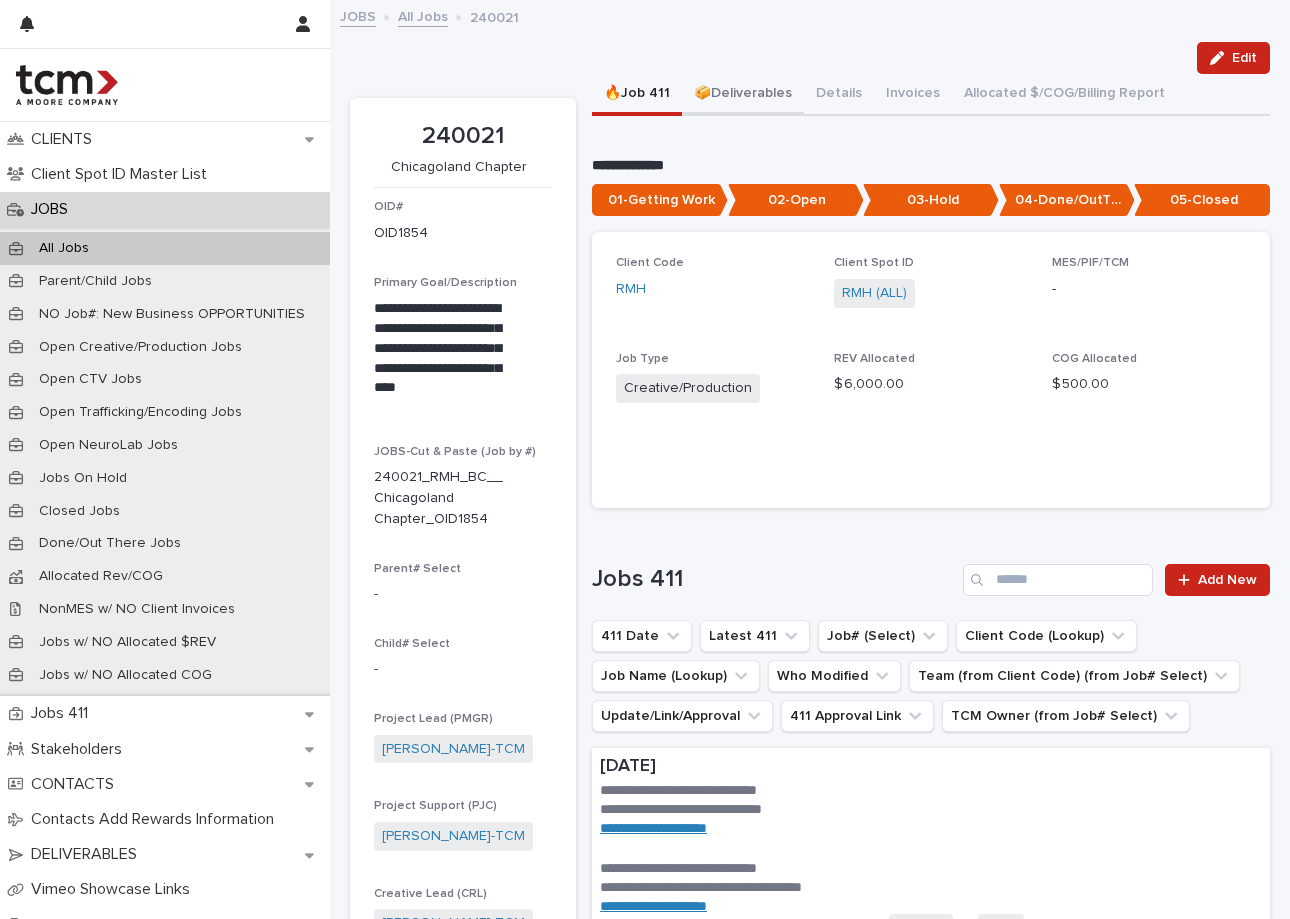 click on "📦Deliverables" at bounding box center (743, 95) 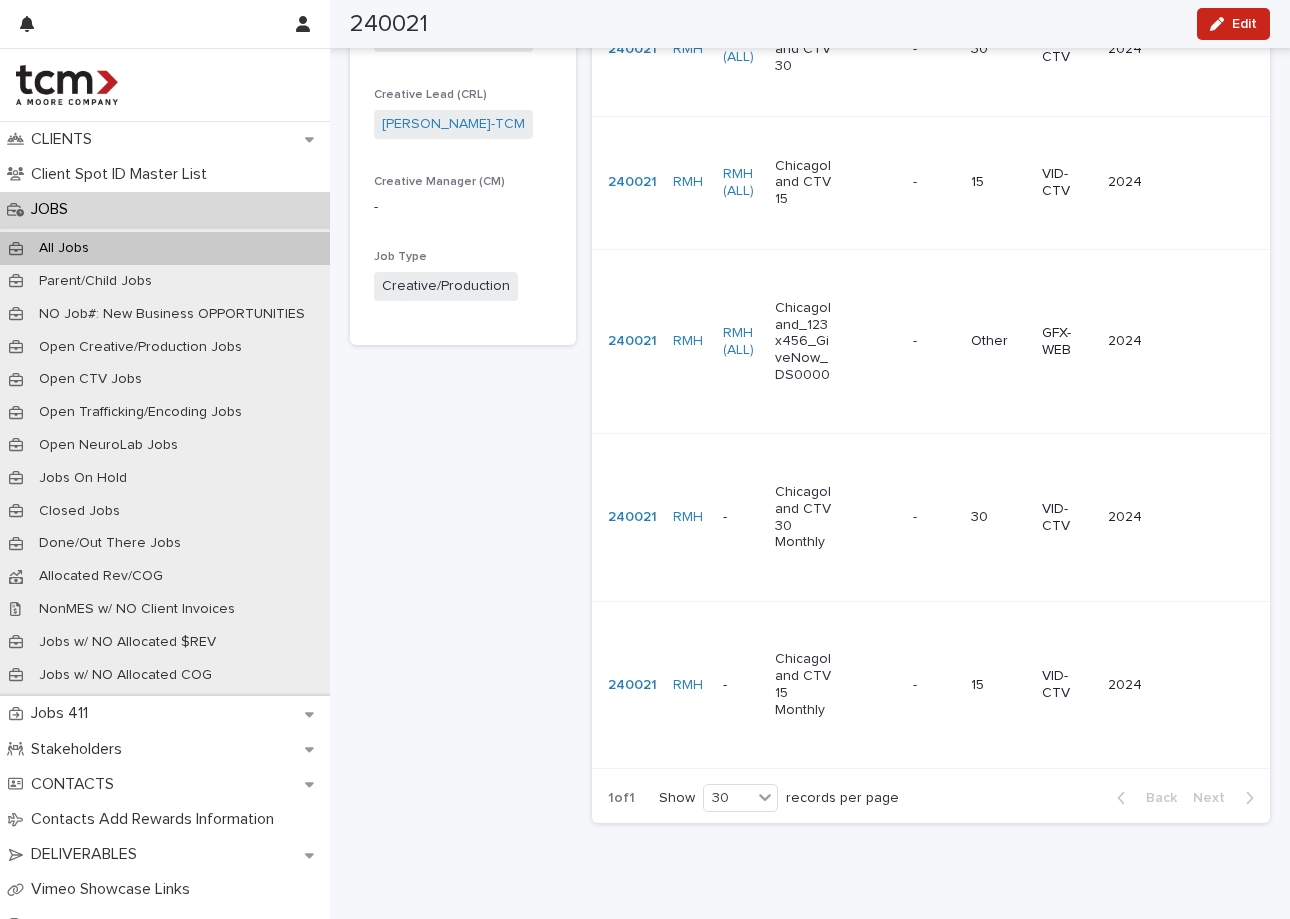scroll, scrollTop: 797, scrollLeft: 0, axis: vertical 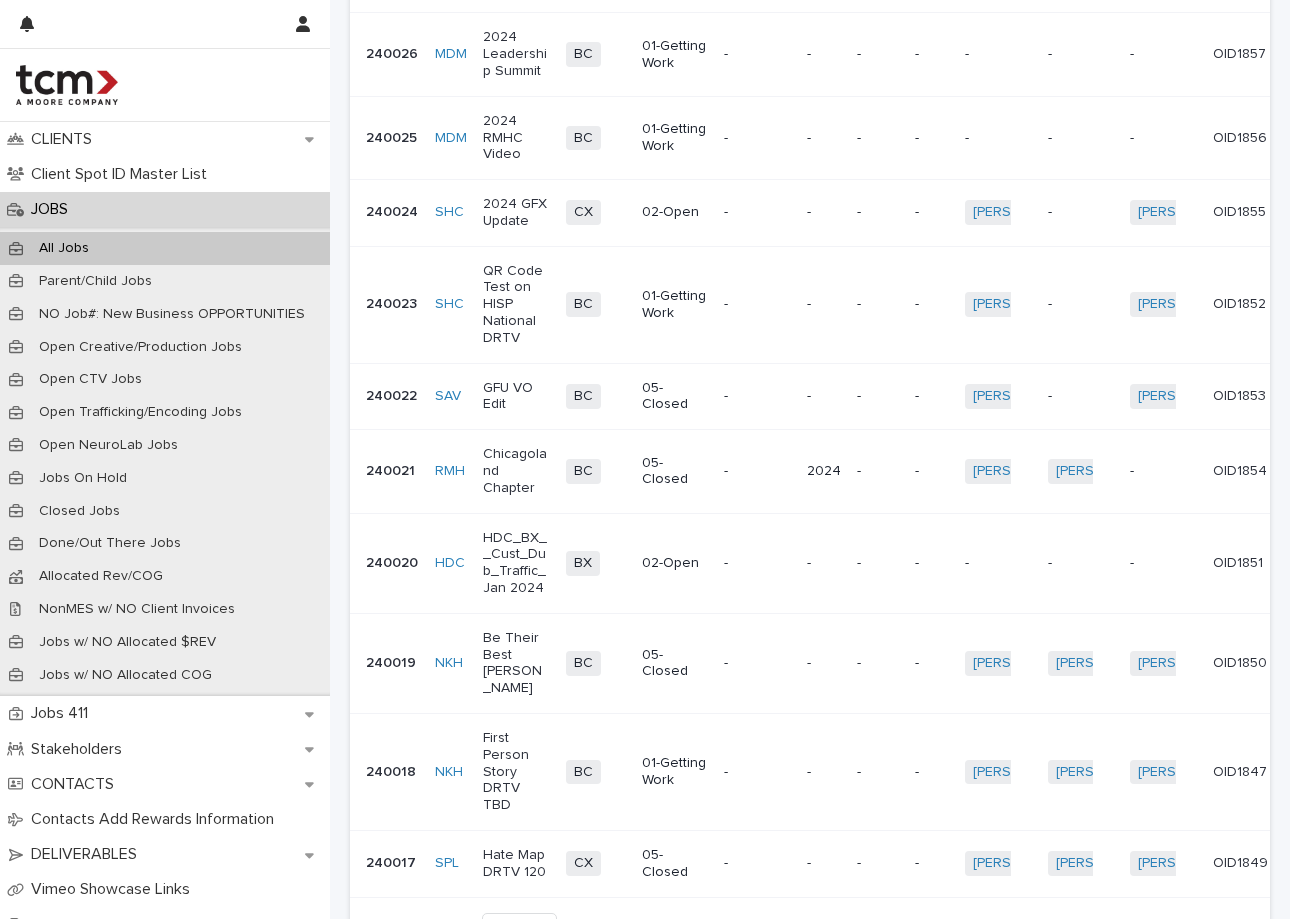 click 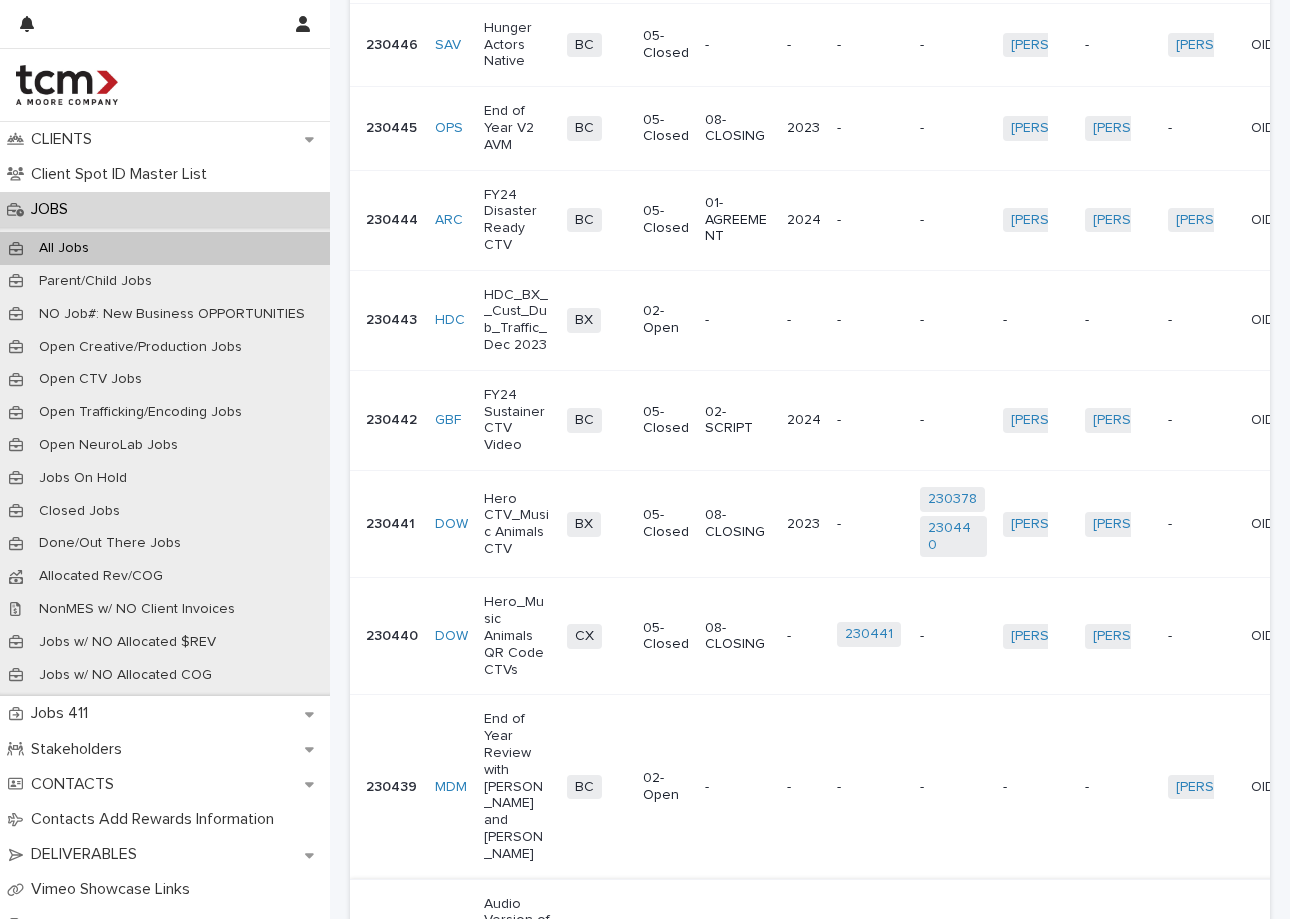scroll, scrollTop: 0, scrollLeft: 1, axis: horizontal 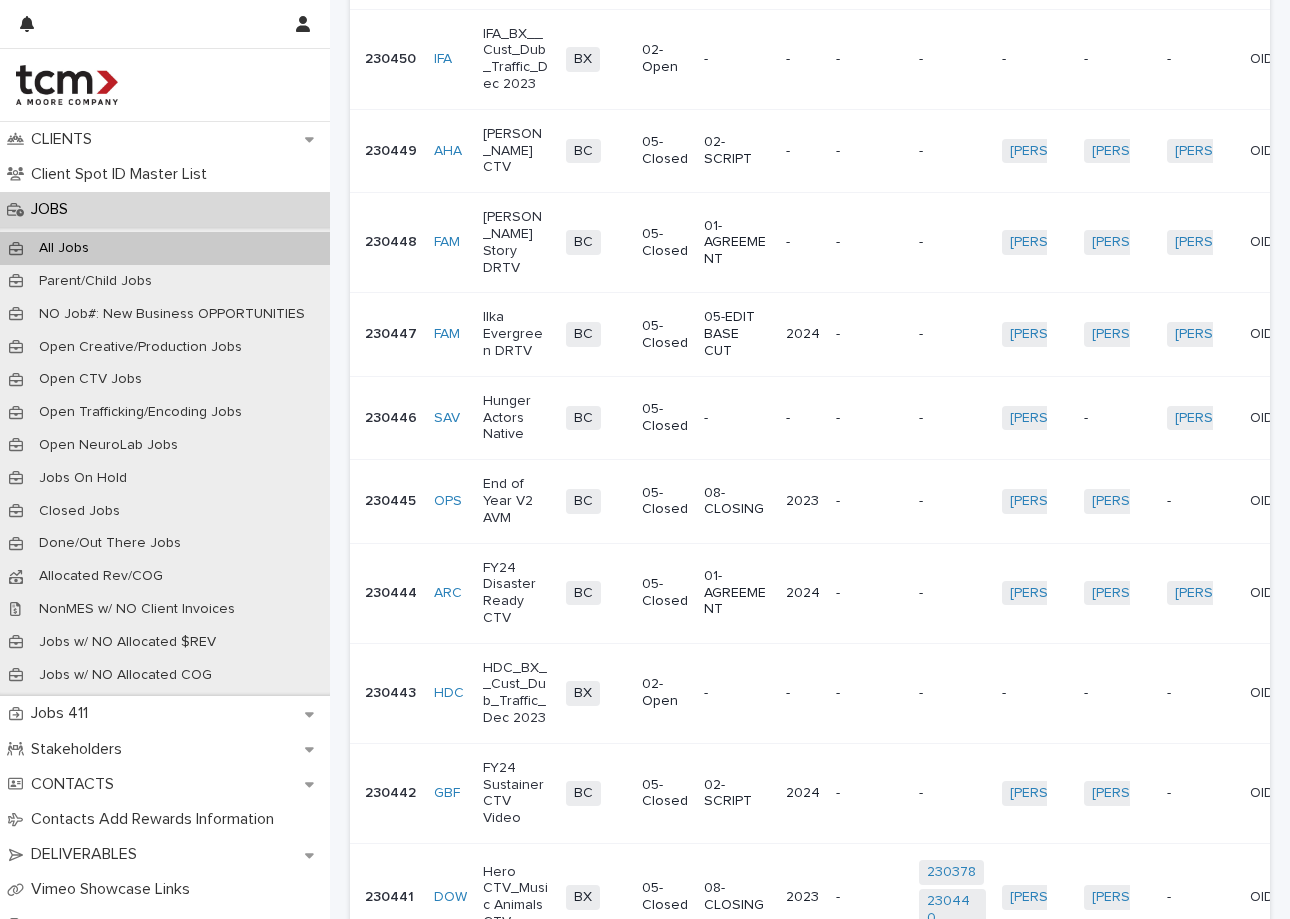 click on "End of Year V2 AVM" at bounding box center [516, 501] 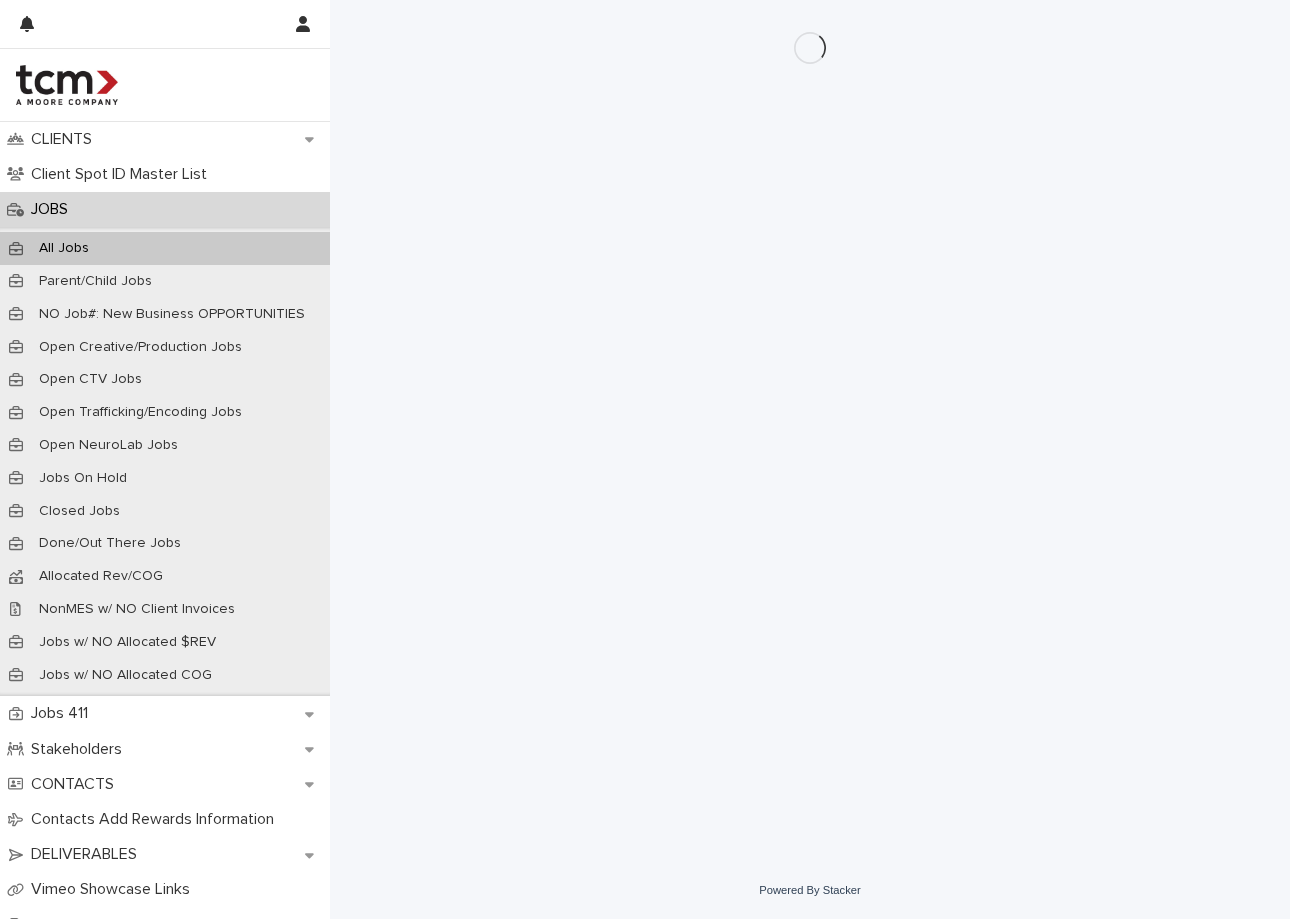 scroll, scrollTop: 0, scrollLeft: 0, axis: both 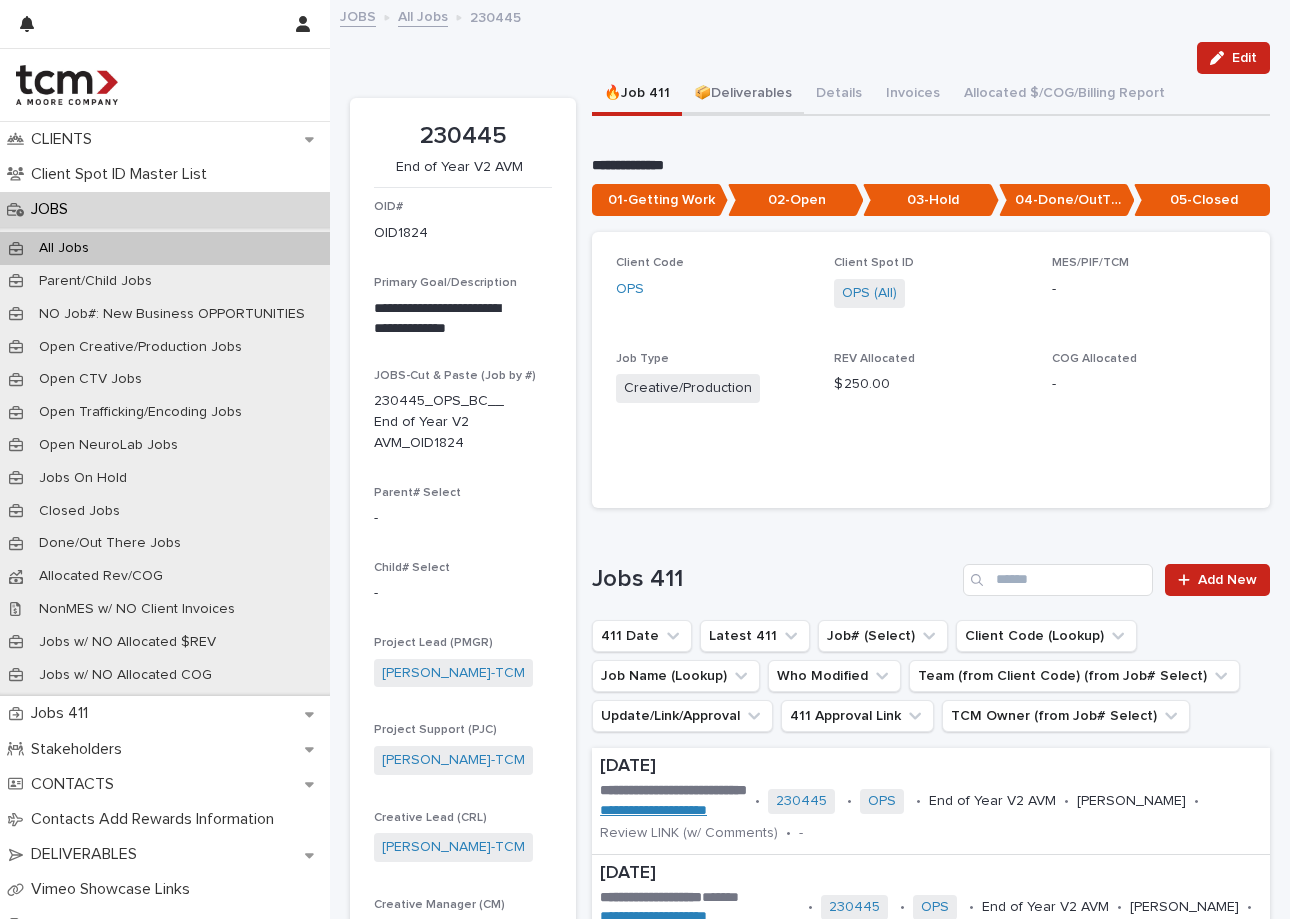 click on "📦Deliverables" at bounding box center (743, 95) 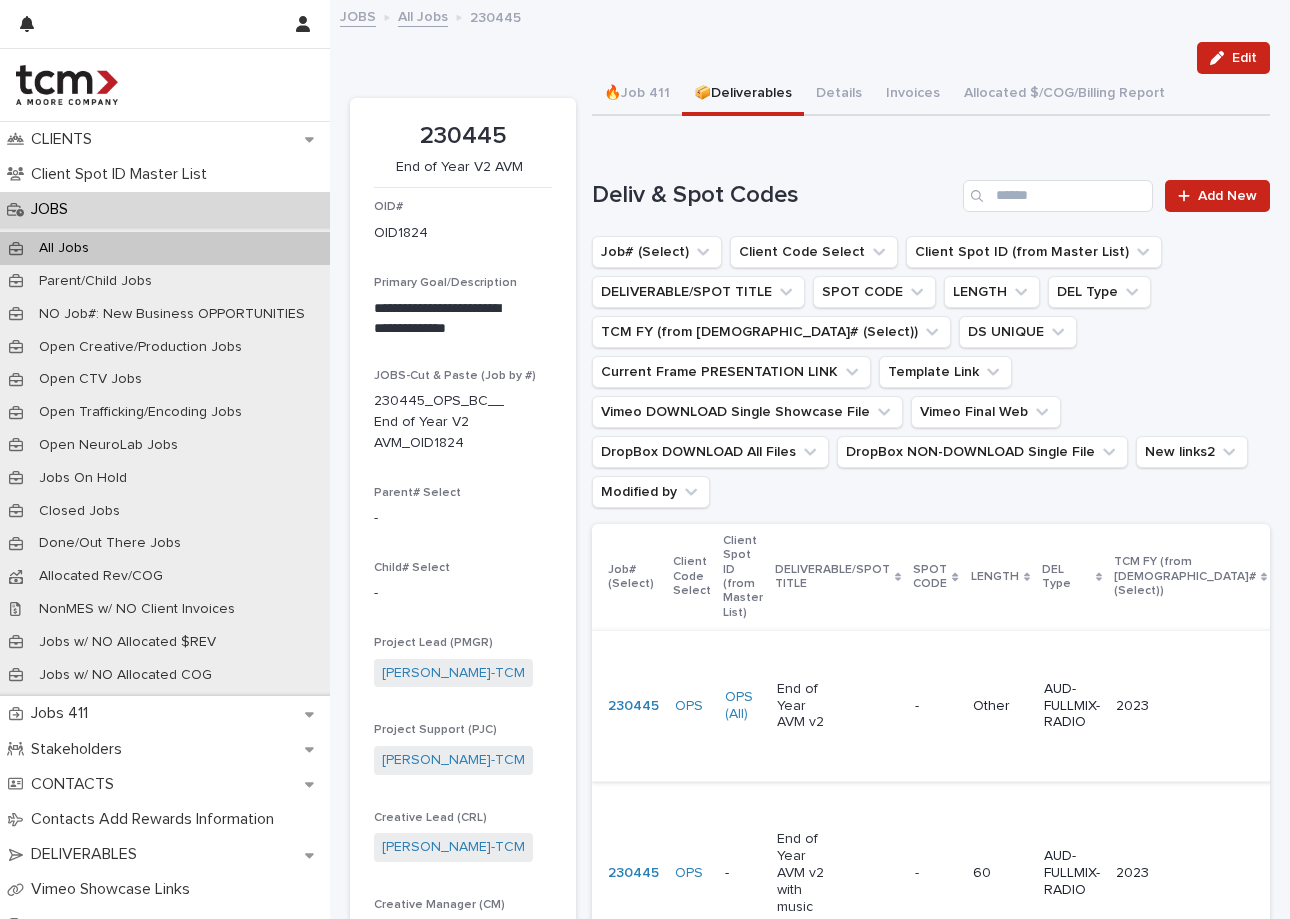 scroll, scrollTop: 0, scrollLeft: 9, axis: horizontal 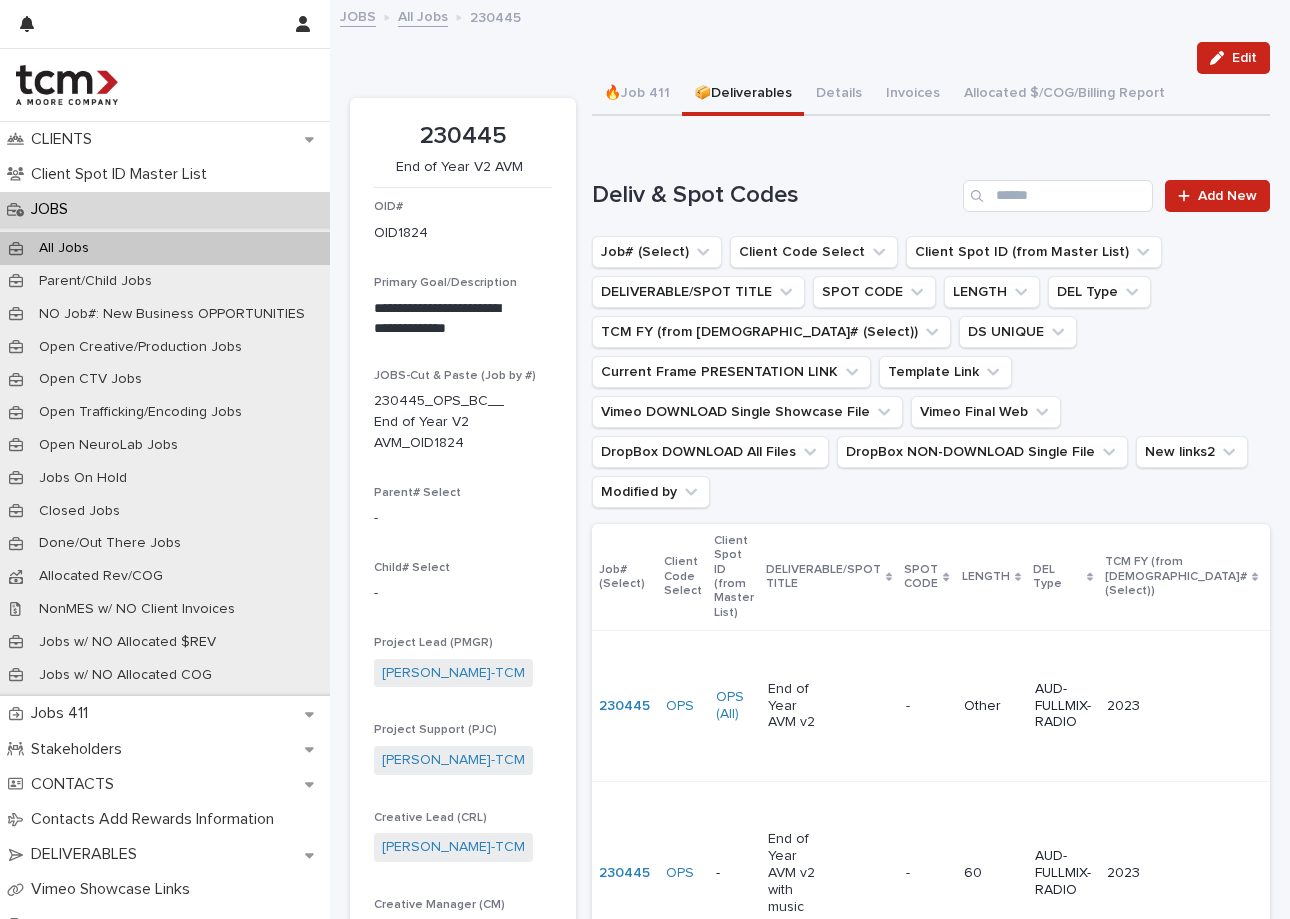 click on "All Jobs" at bounding box center (423, 15) 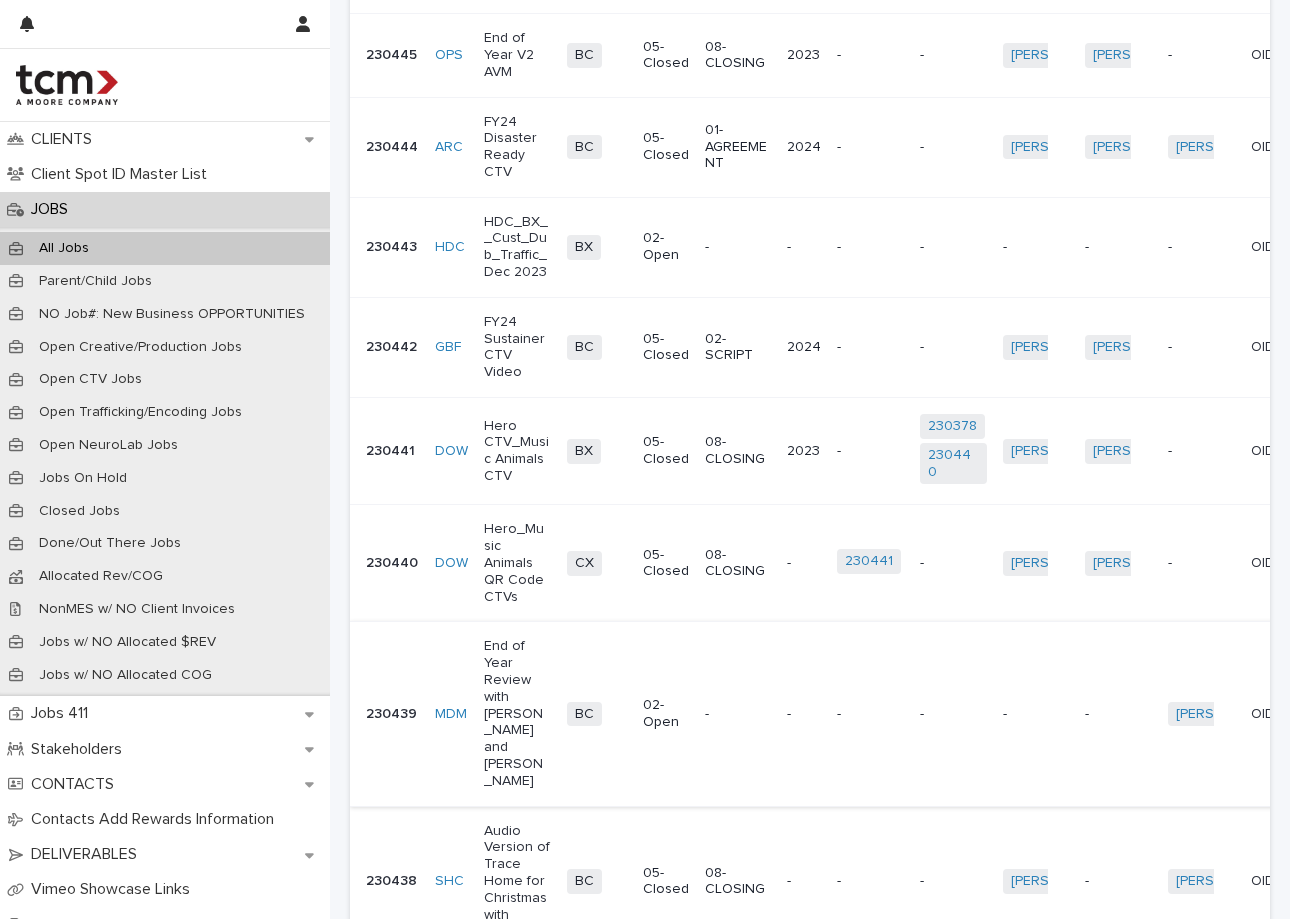 scroll, scrollTop: 2406, scrollLeft: 0, axis: vertical 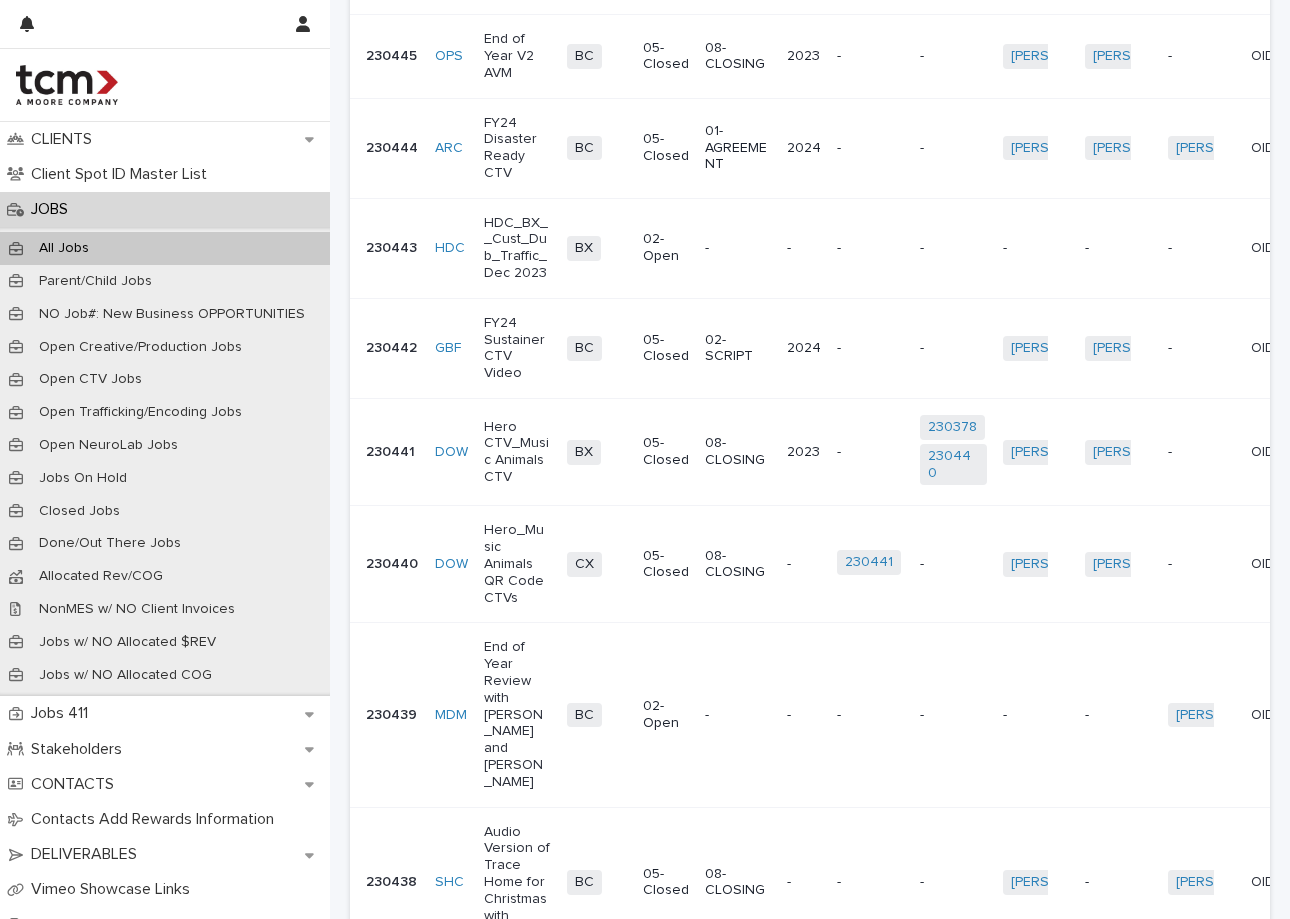click on "Next" at bounding box center (1215, 1054) 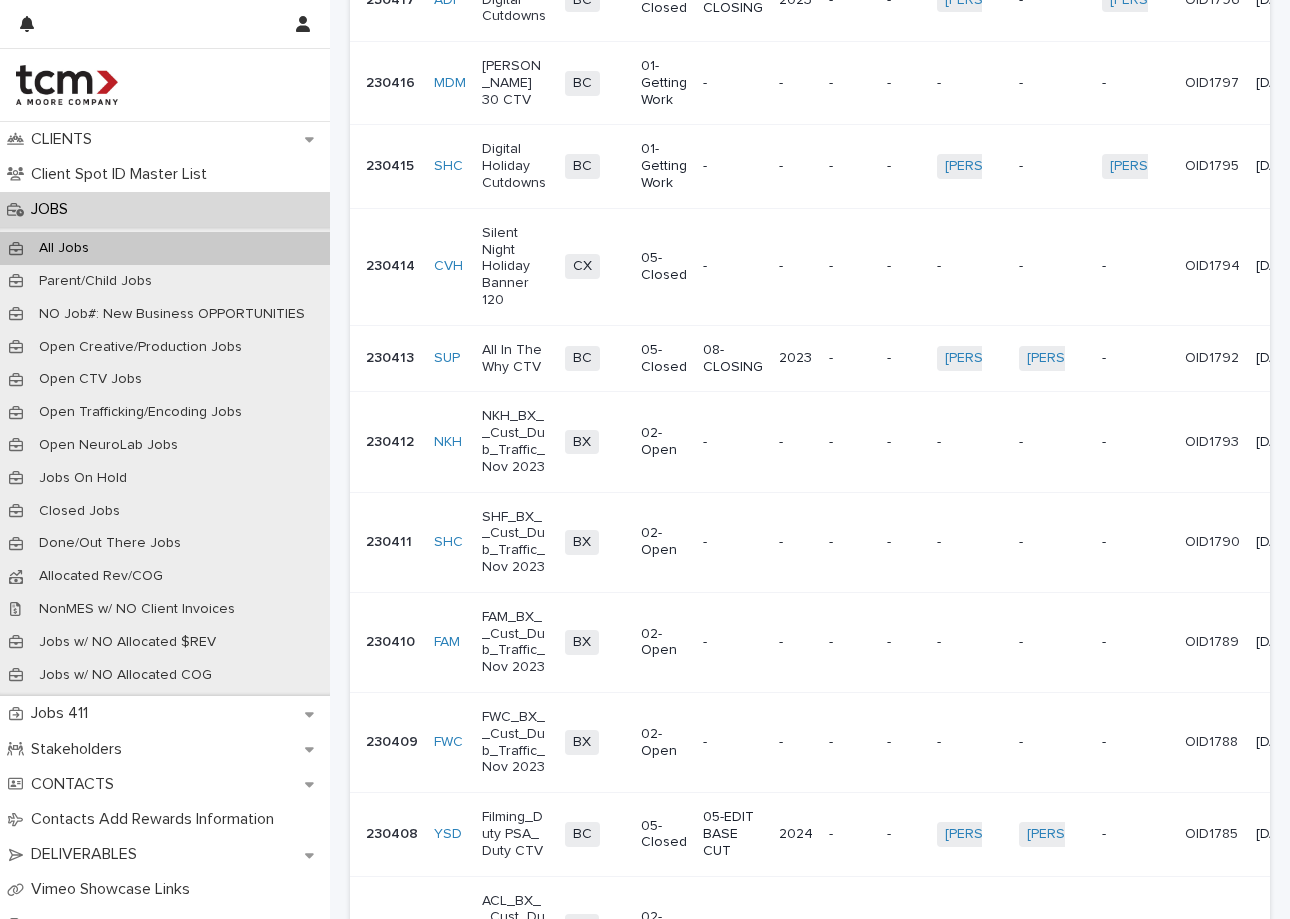 click on "Next" at bounding box center [1215, 1006] 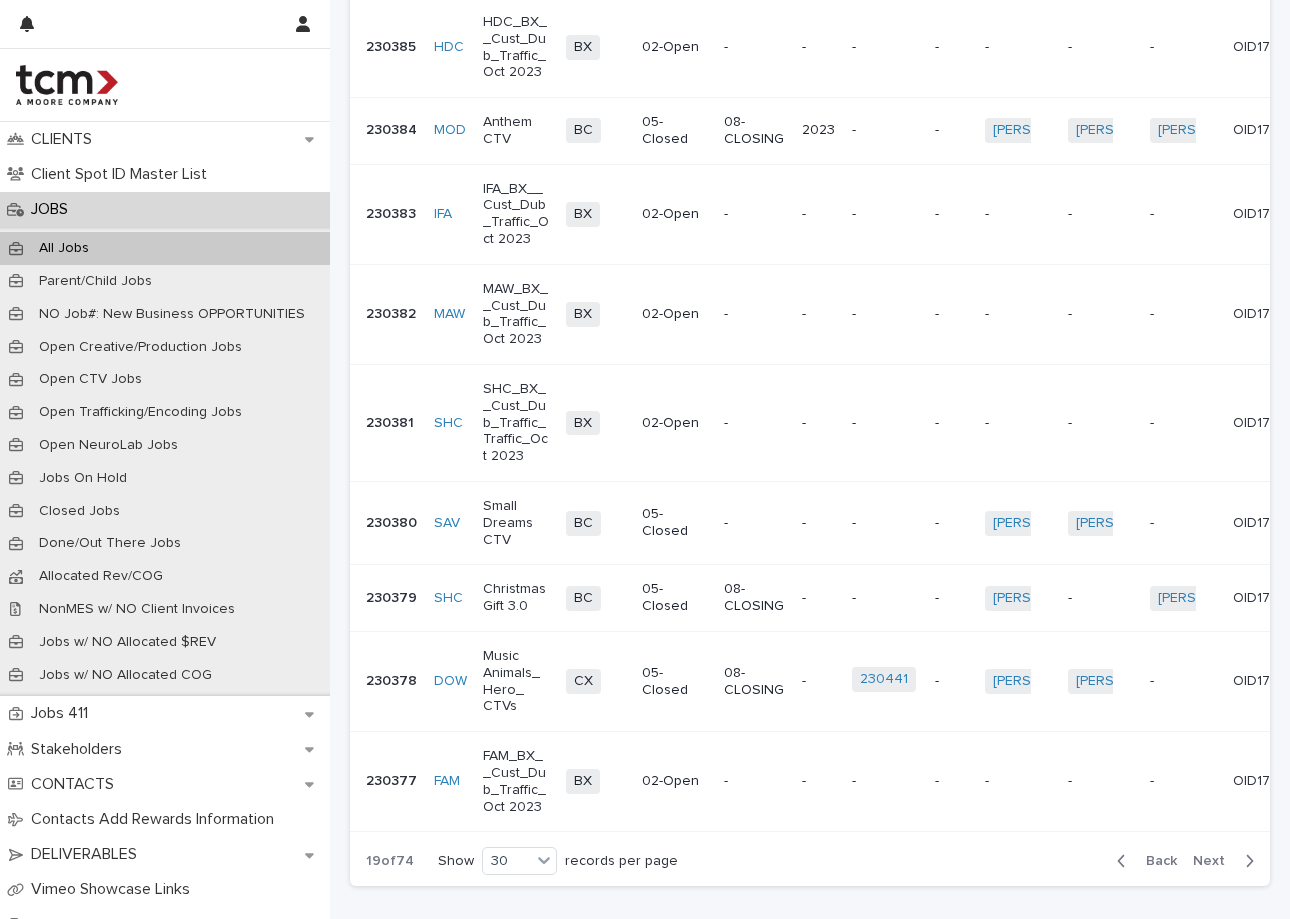 scroll, scrollTop: 2414, scrollLeft: 0, axis: vertical 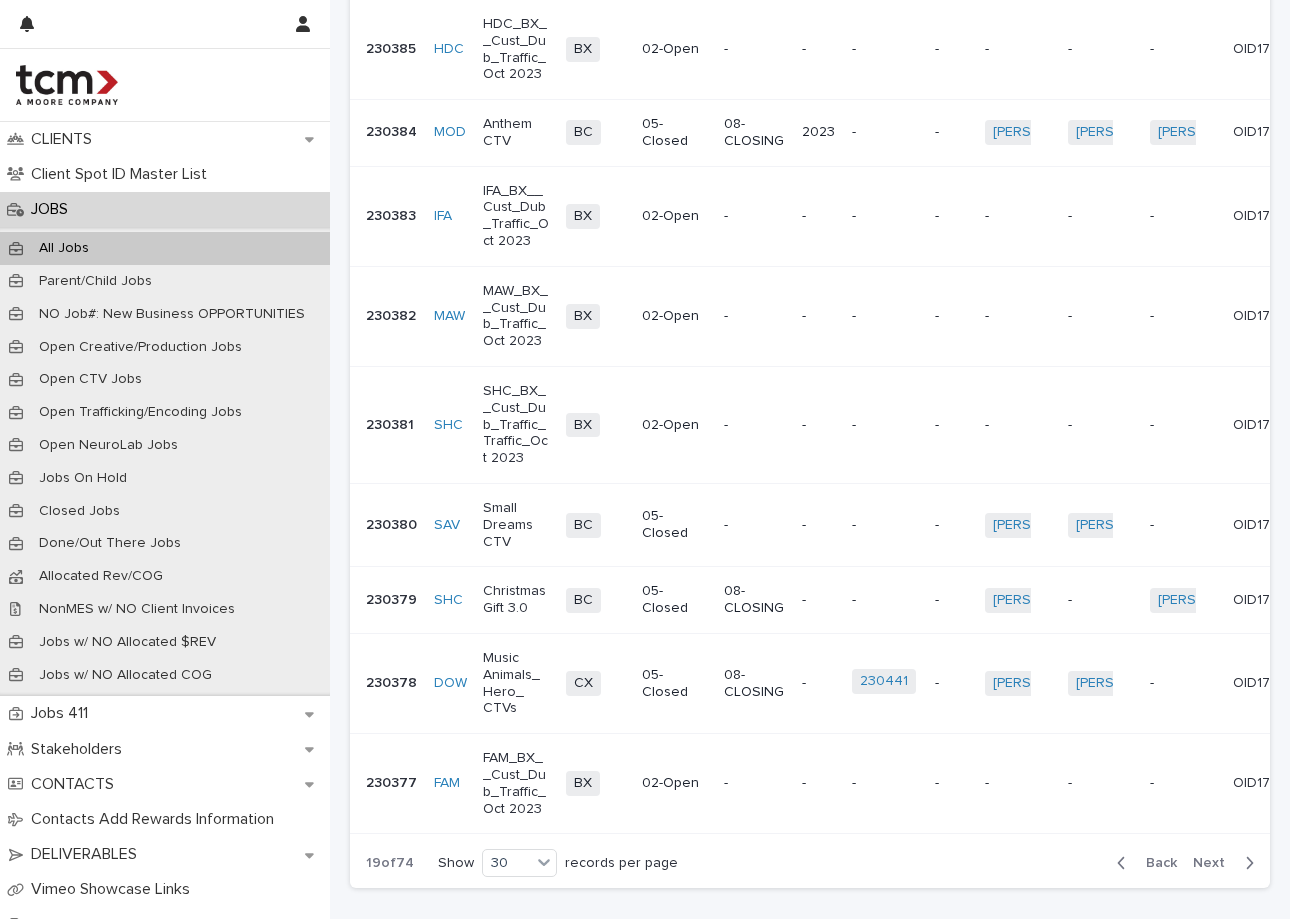 click 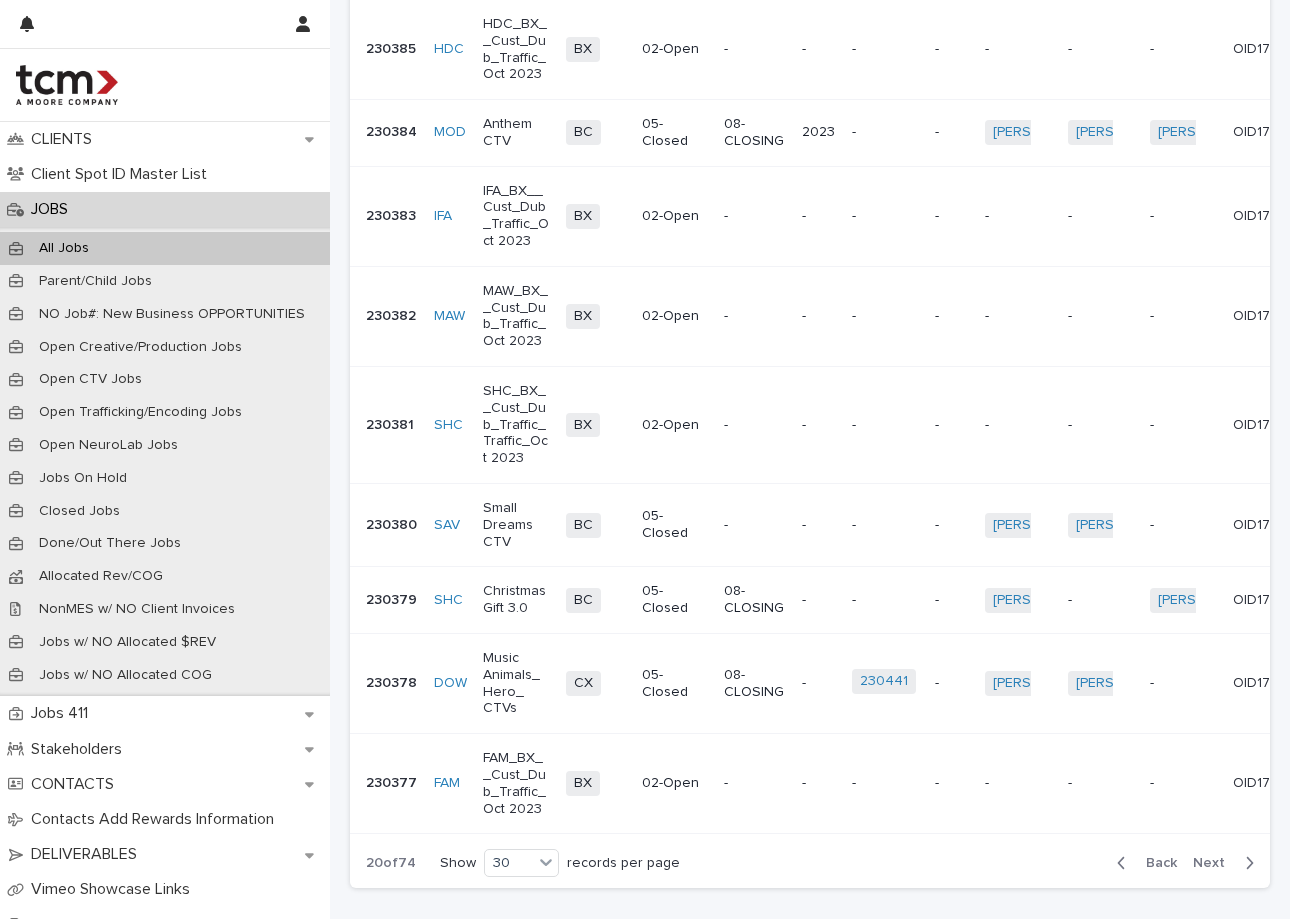 click on "Next" at bounding box center [1215, 863] 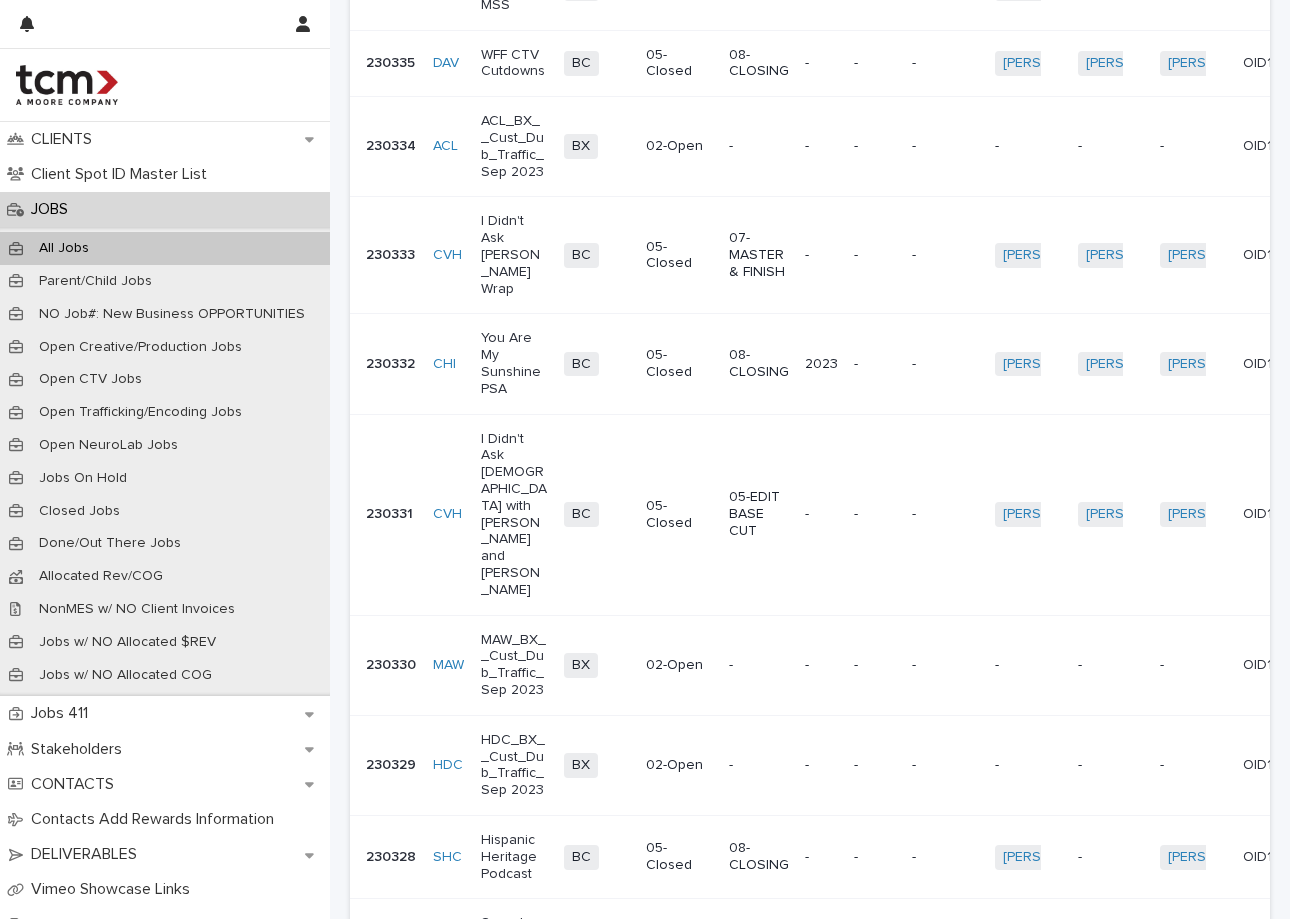 scroll, scrollTop: 1346, scrollLeft: 0, axis: vertical 